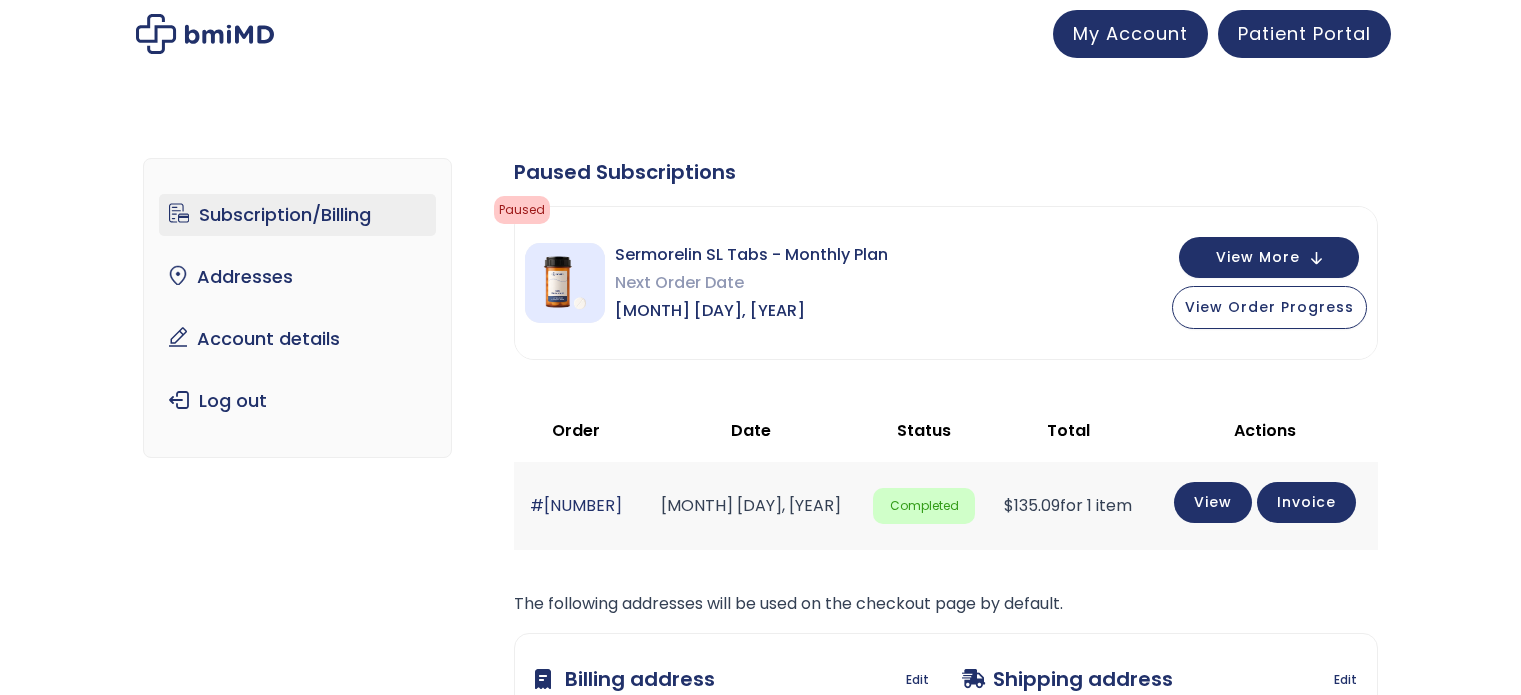 scroll, scrollTop: 0, scrollLeft: 0, axis: both 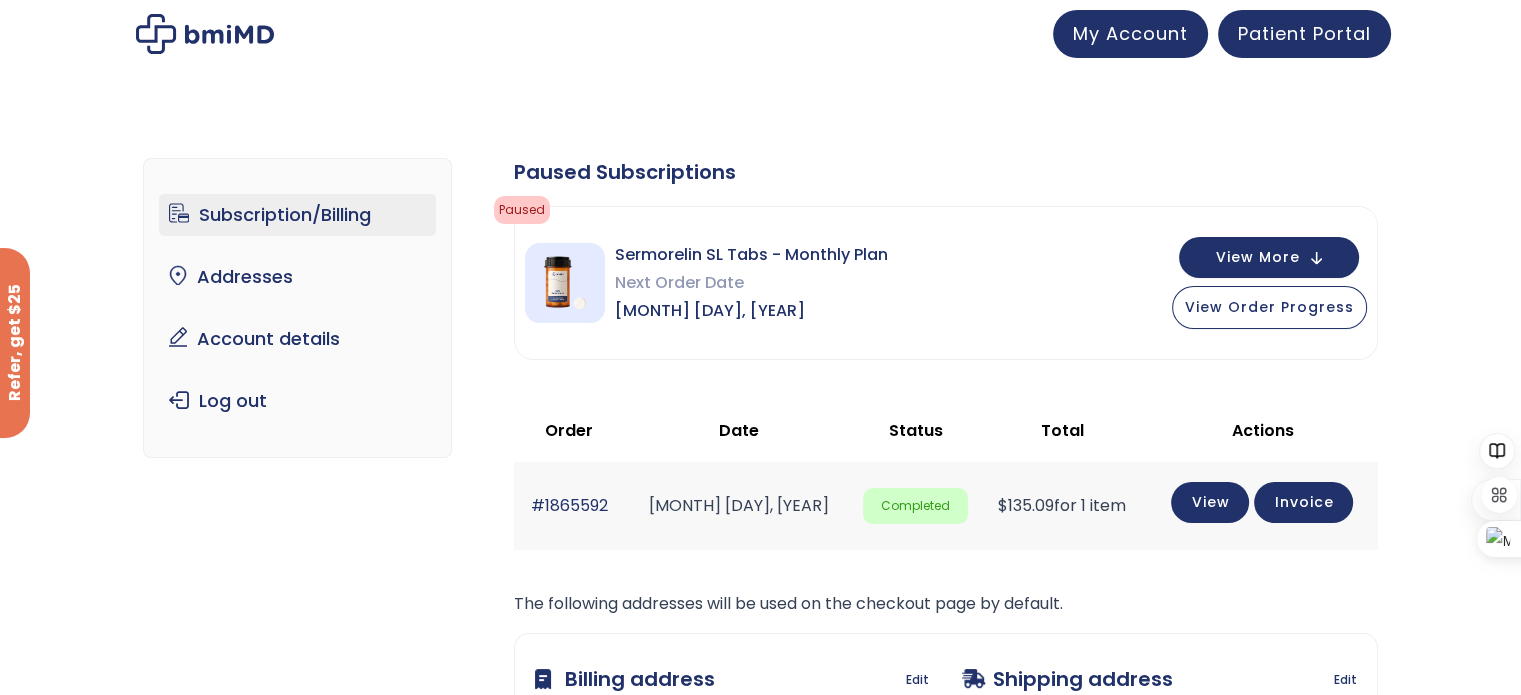 click on "Next Order Date" at bounding box center (751, 283) 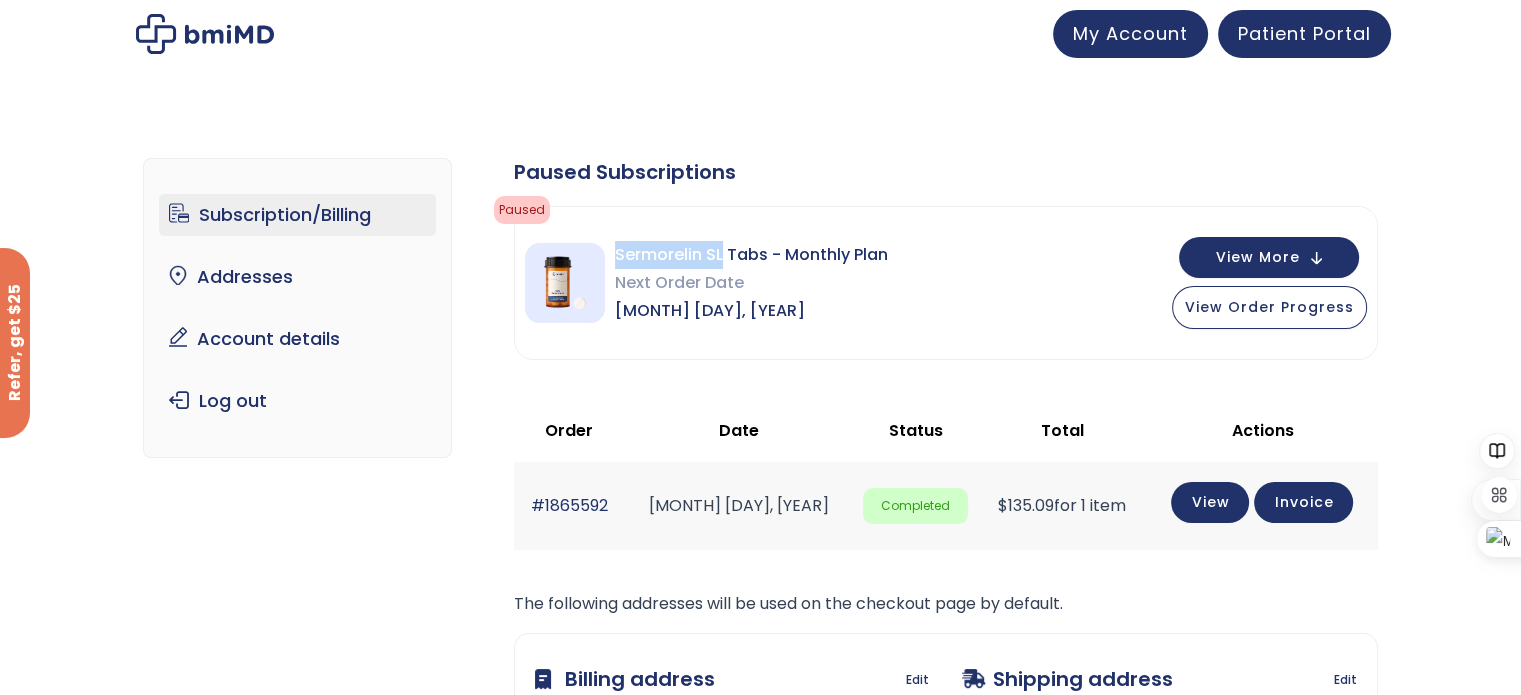drag, startPoint x: 617, startPoint y: 251, endPoint x: 720, endPoint y: 266, distance: 104.0865 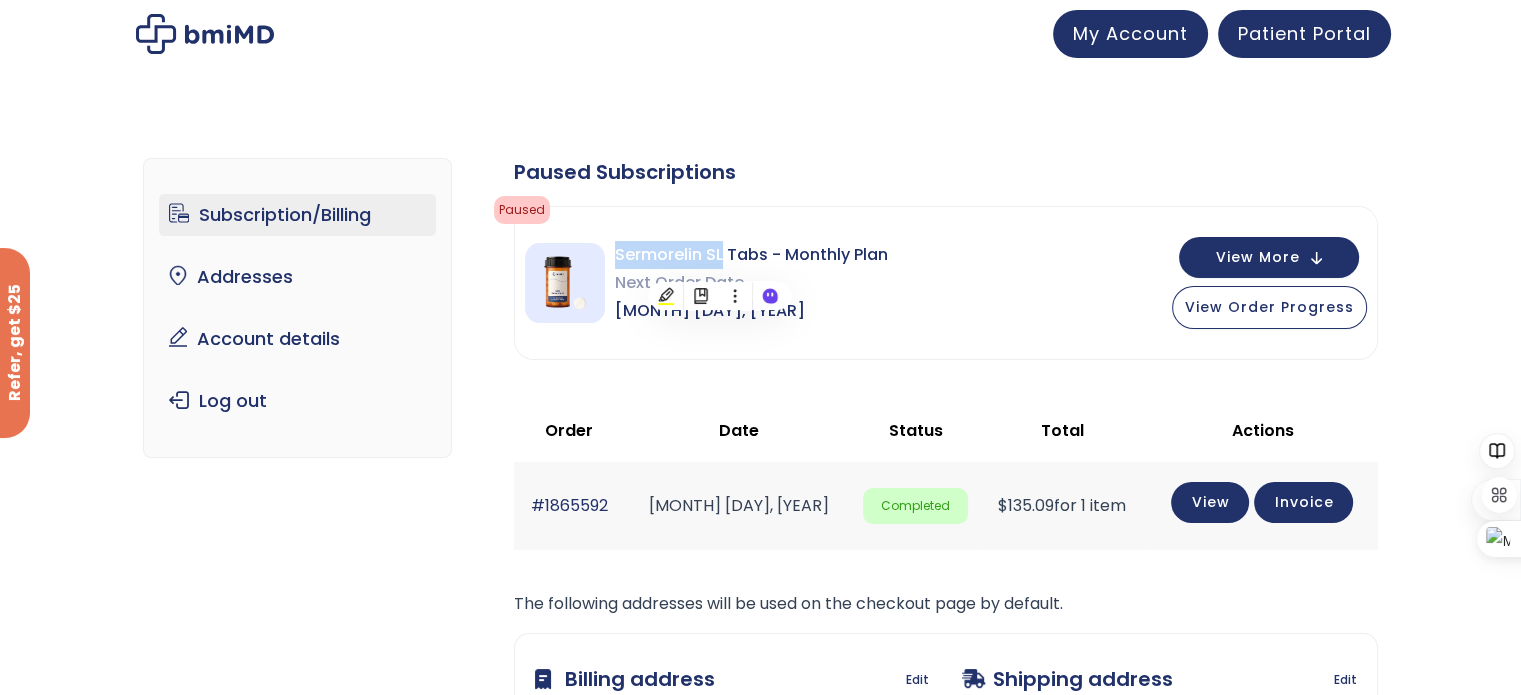 copy on "Sermorelin SL" 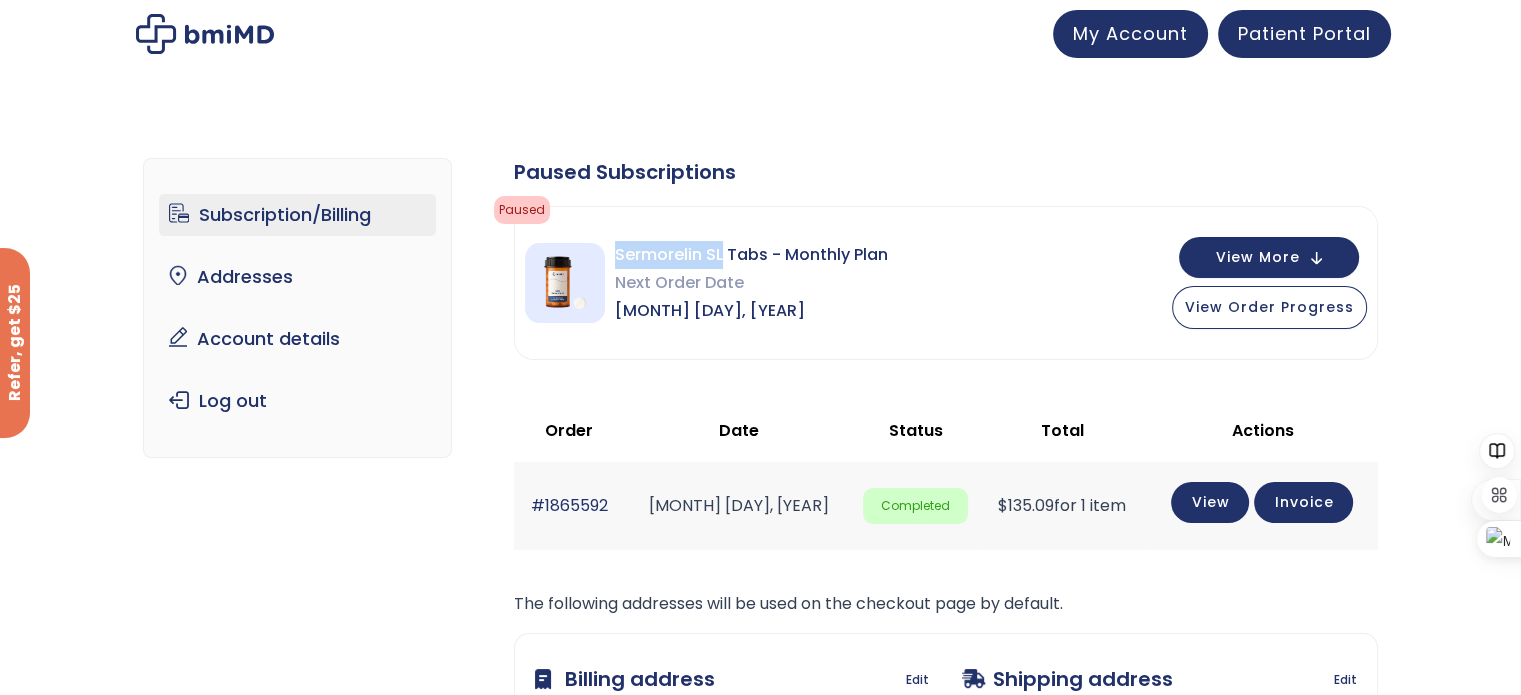 click on "Patient Portal" at bounding box center (1304, 34) 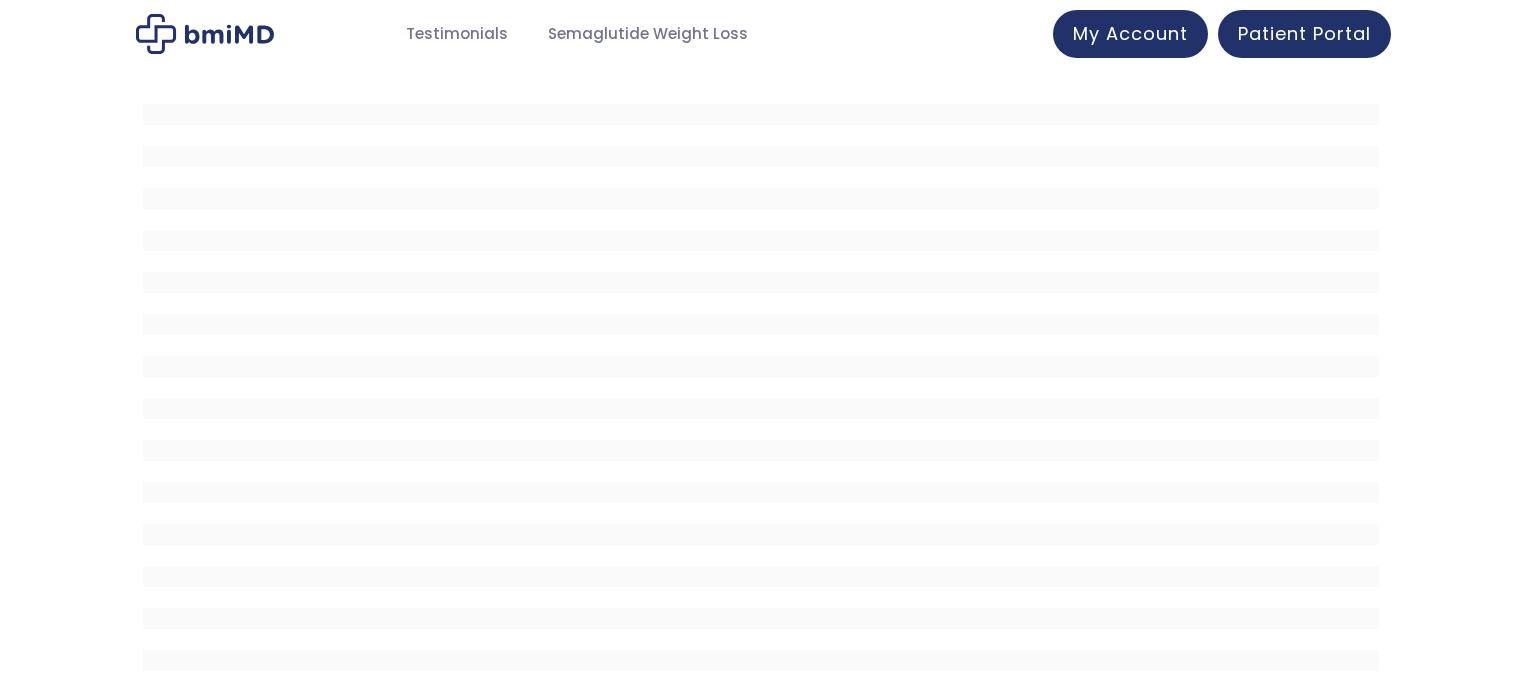 scroll, scrollTop: 0, scrollLeft: 0, axis: both 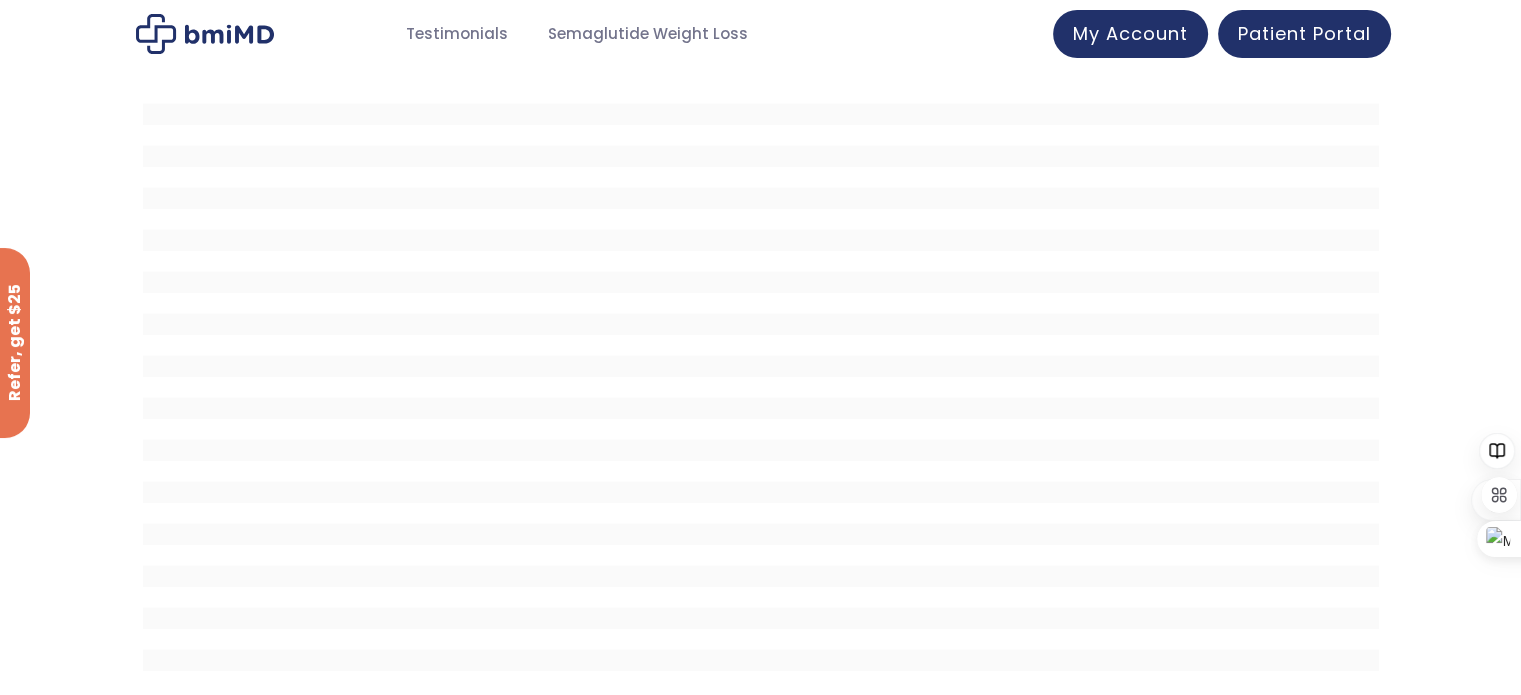 click at bounding box center [205, 34] 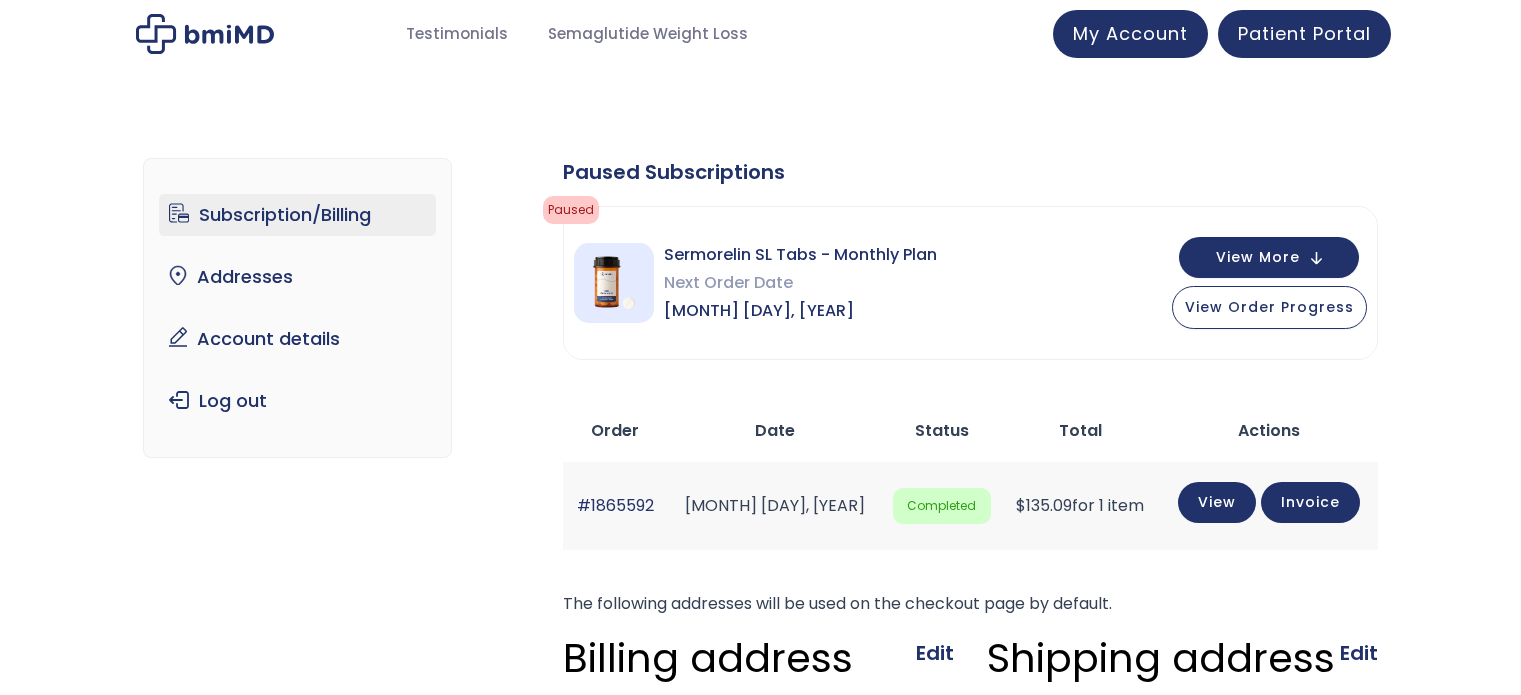 scroll, scrollTop: 0, scrollLeft: 0, axis: both 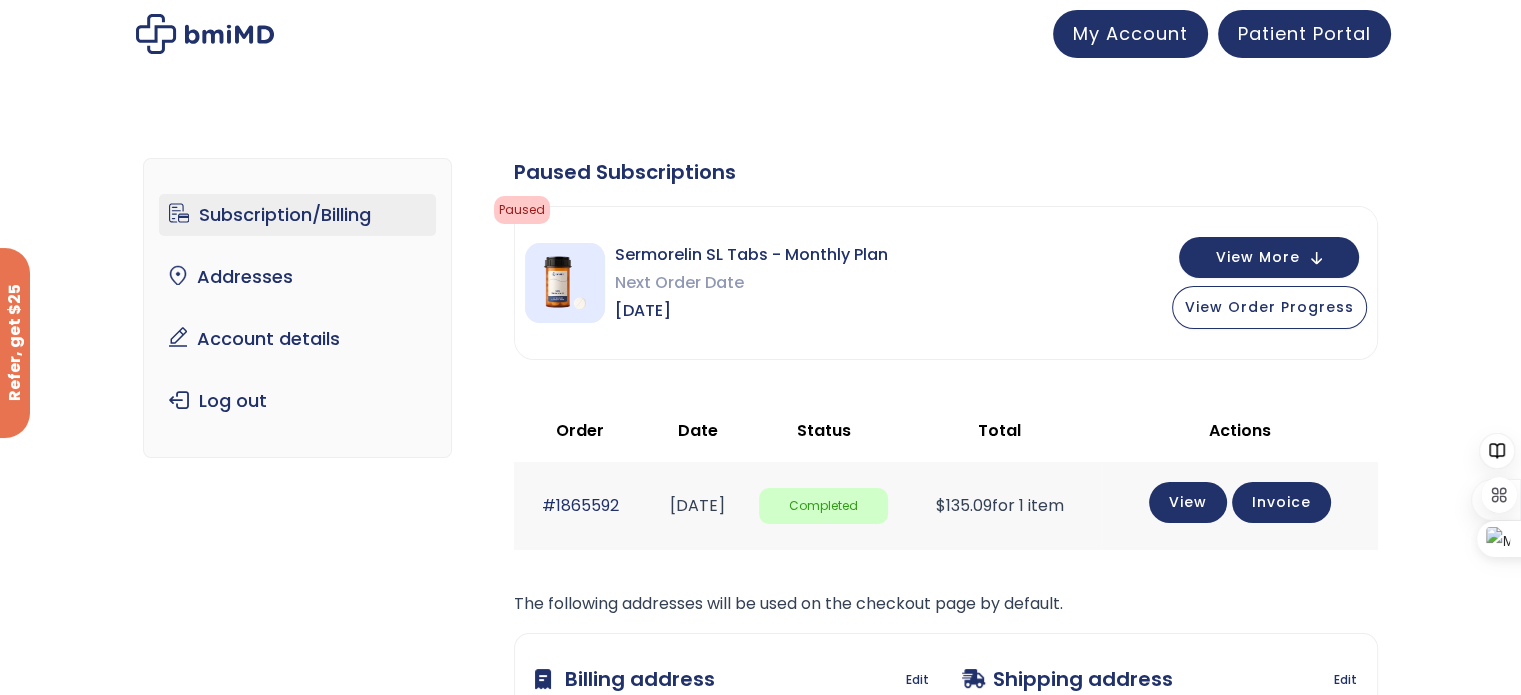 click on "Paused" at bounding box center (522, 210) 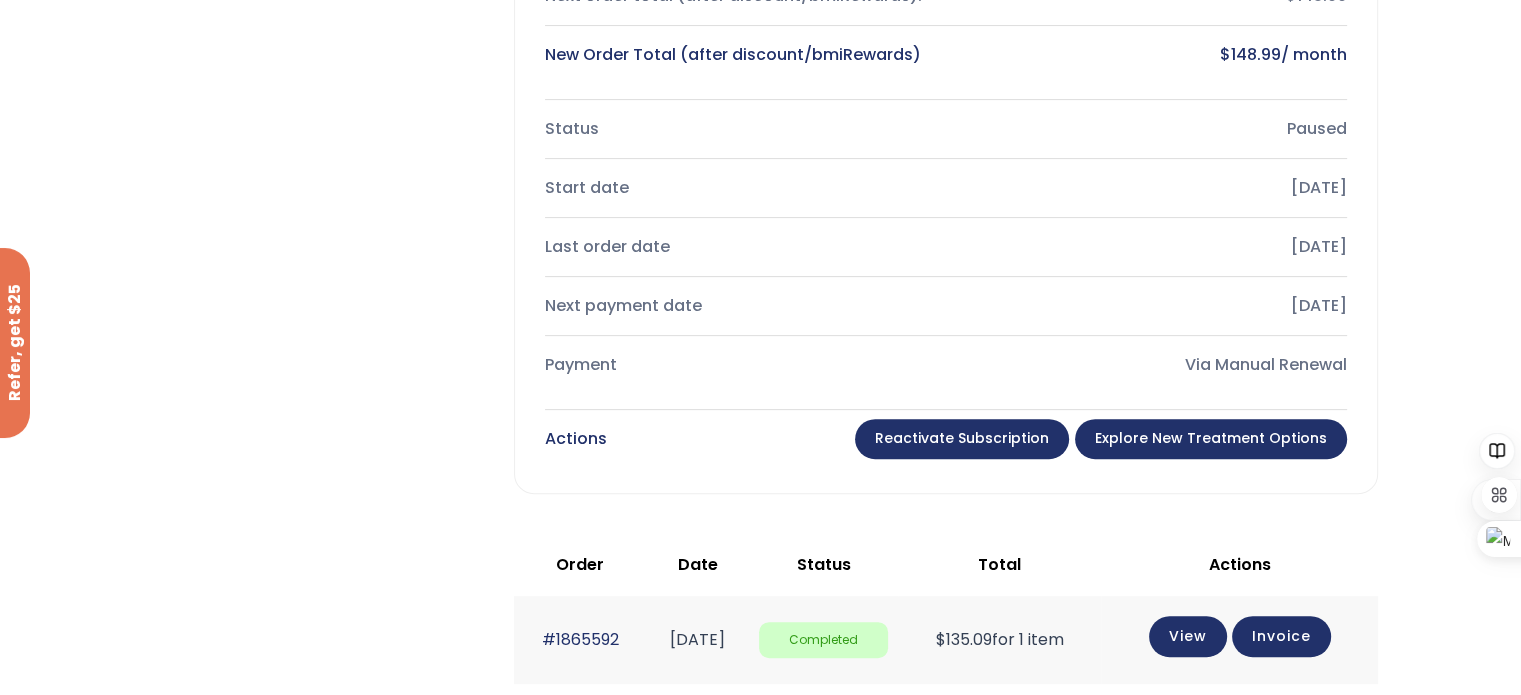 scroll, scrollTop: 573, scrollLeft: 0, axis: vertical 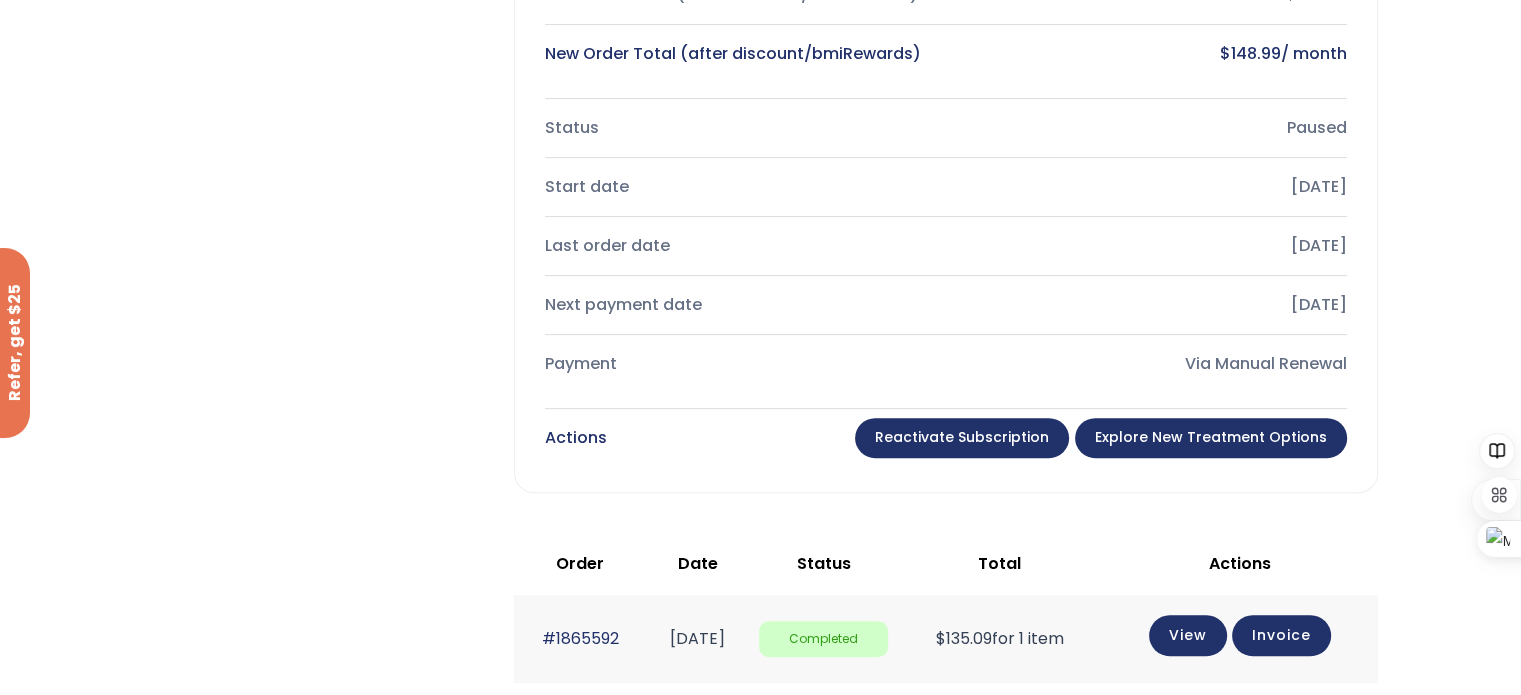click on "Reactivate Subscription" at bounding box center (962, 438) 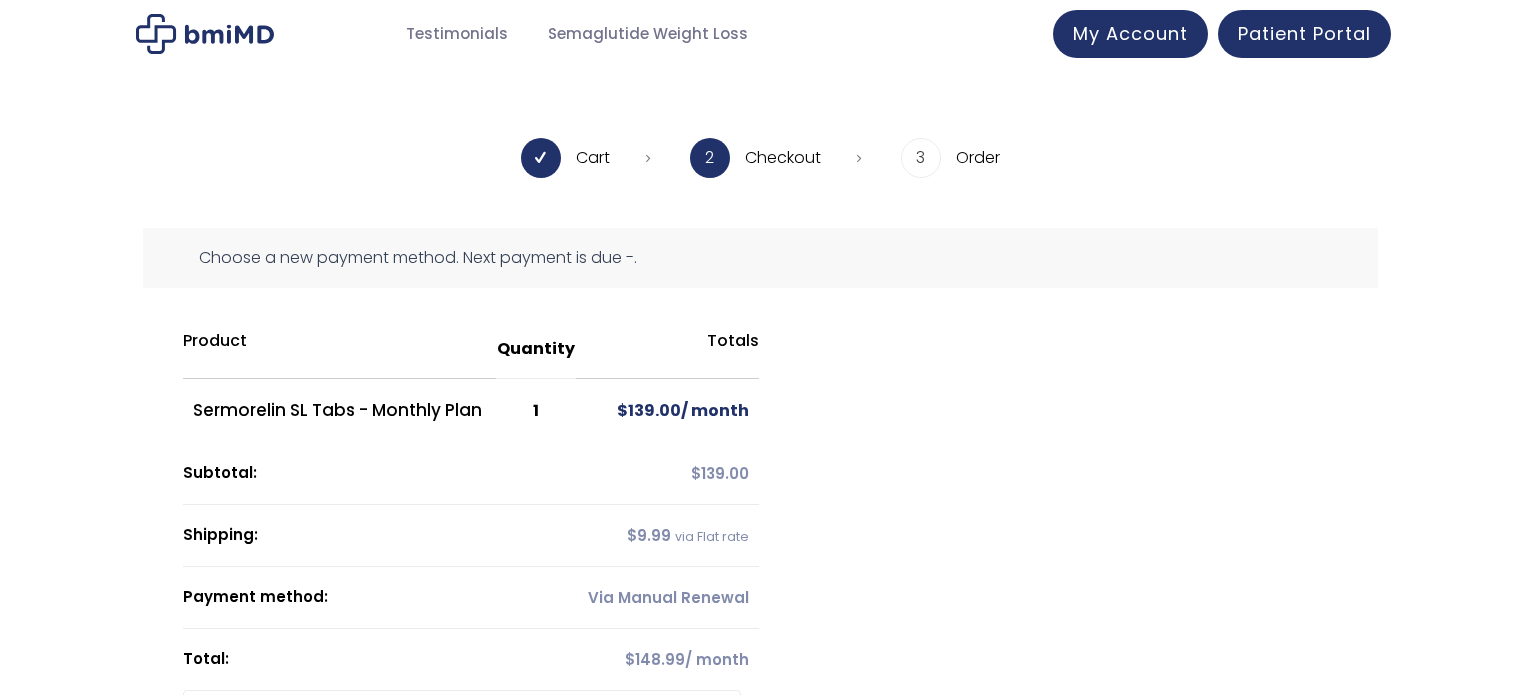 scroll, scrollTop: 0, scrollLeft: 0, axis: both 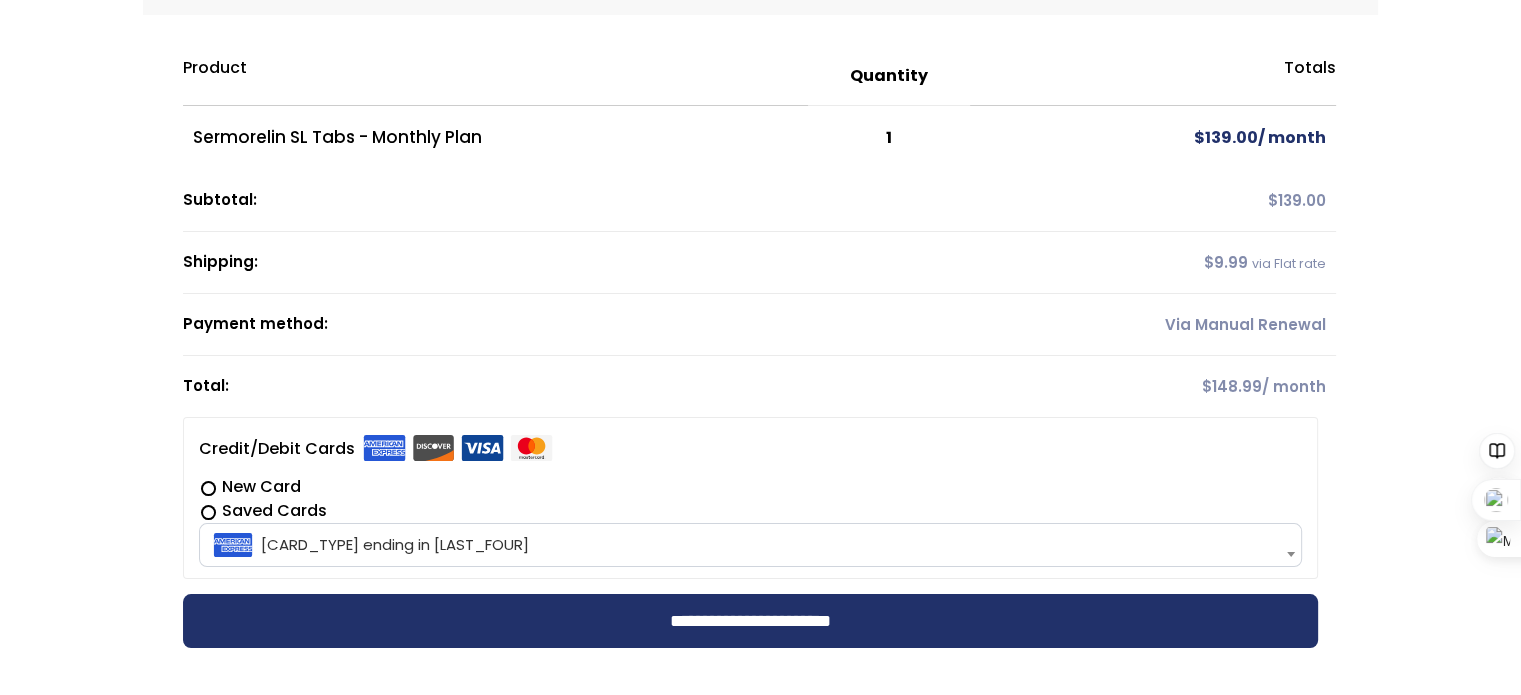 click on "**********" at bounding box center [750, 621] 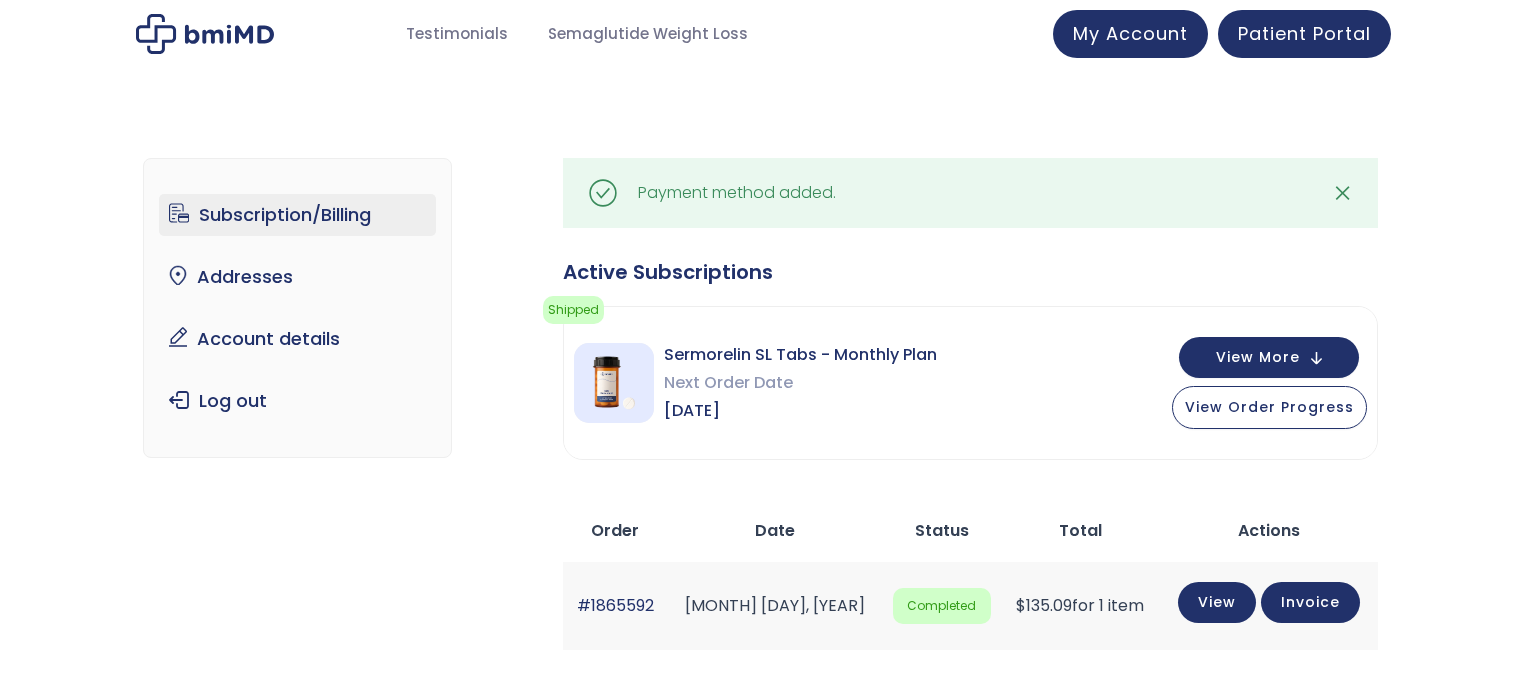 scroll, scrollTop: 0, scrollLeft: 0, axis: both 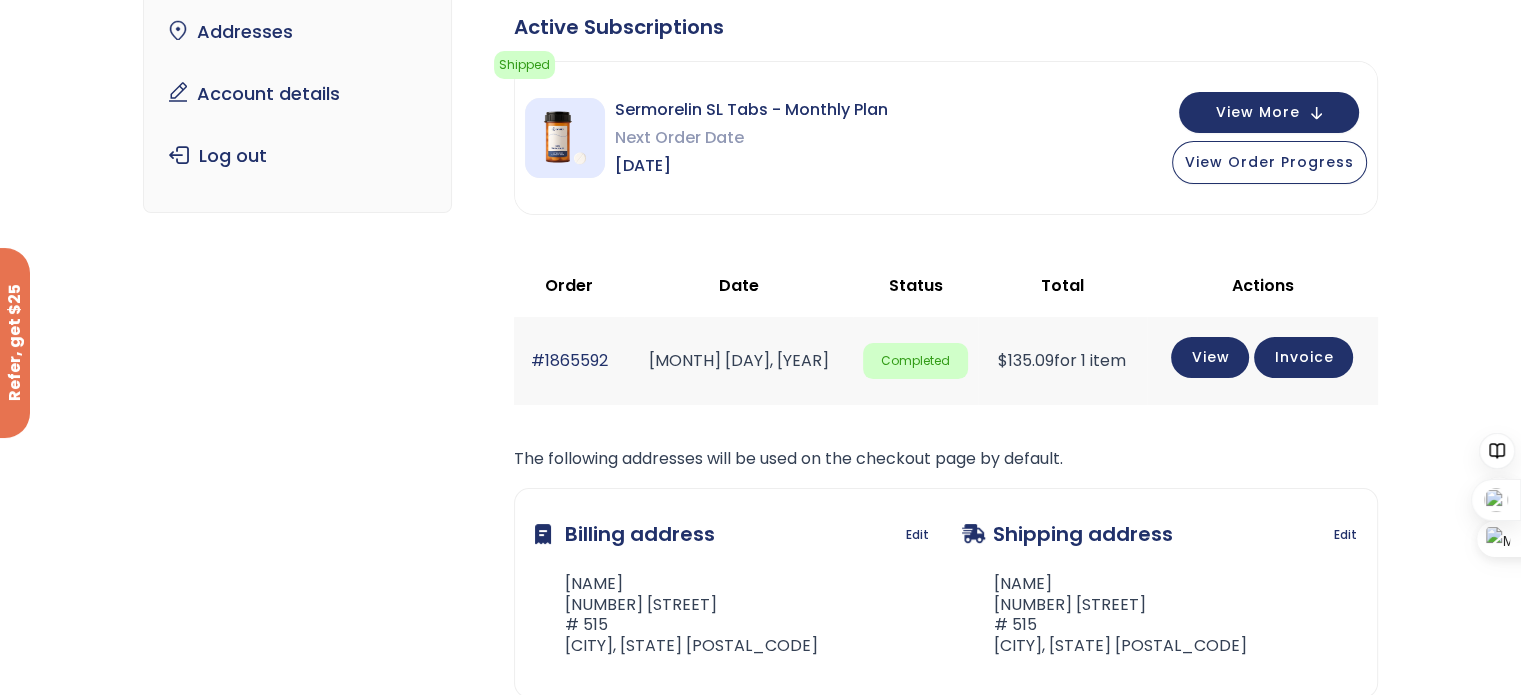 click on "View More" at bounding box center (1269, 112) 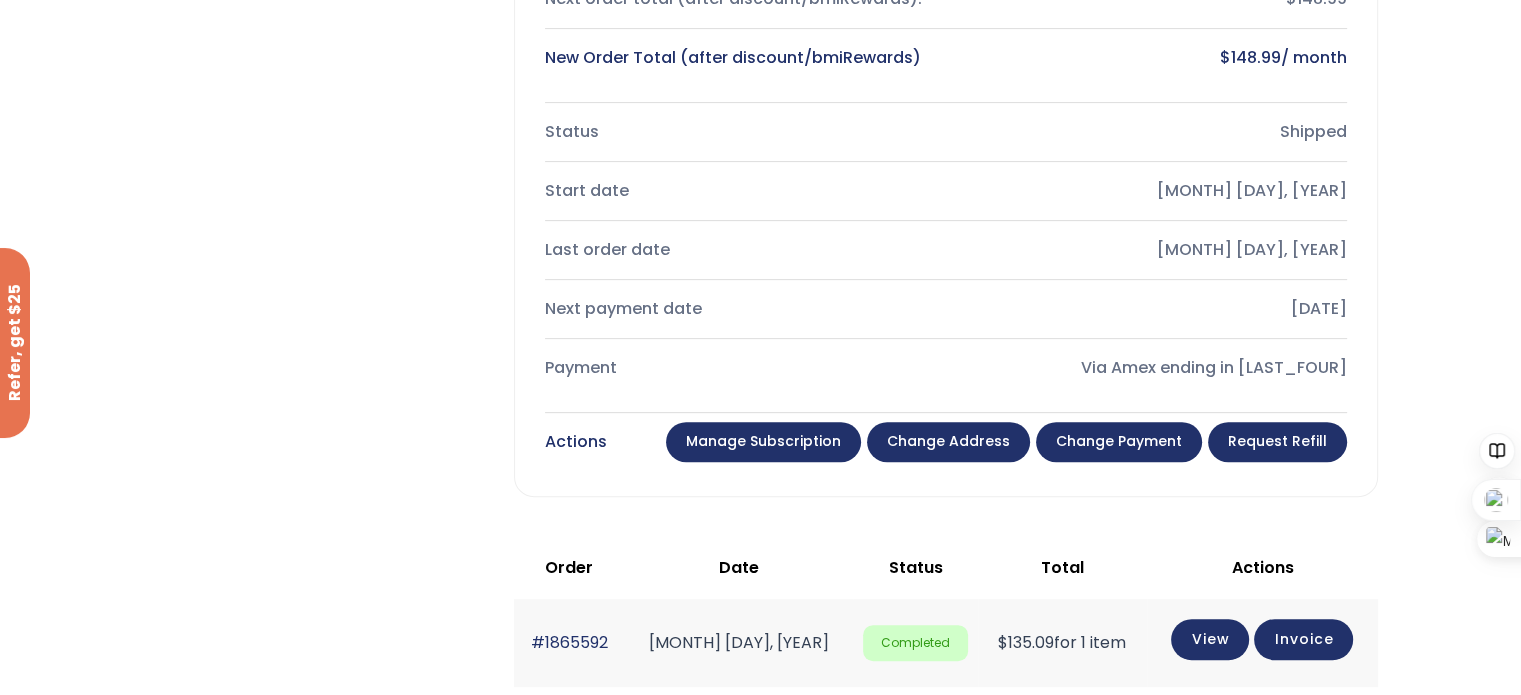 scroll, scrollTop: 675, scrollLeft: 0, axis: vertical 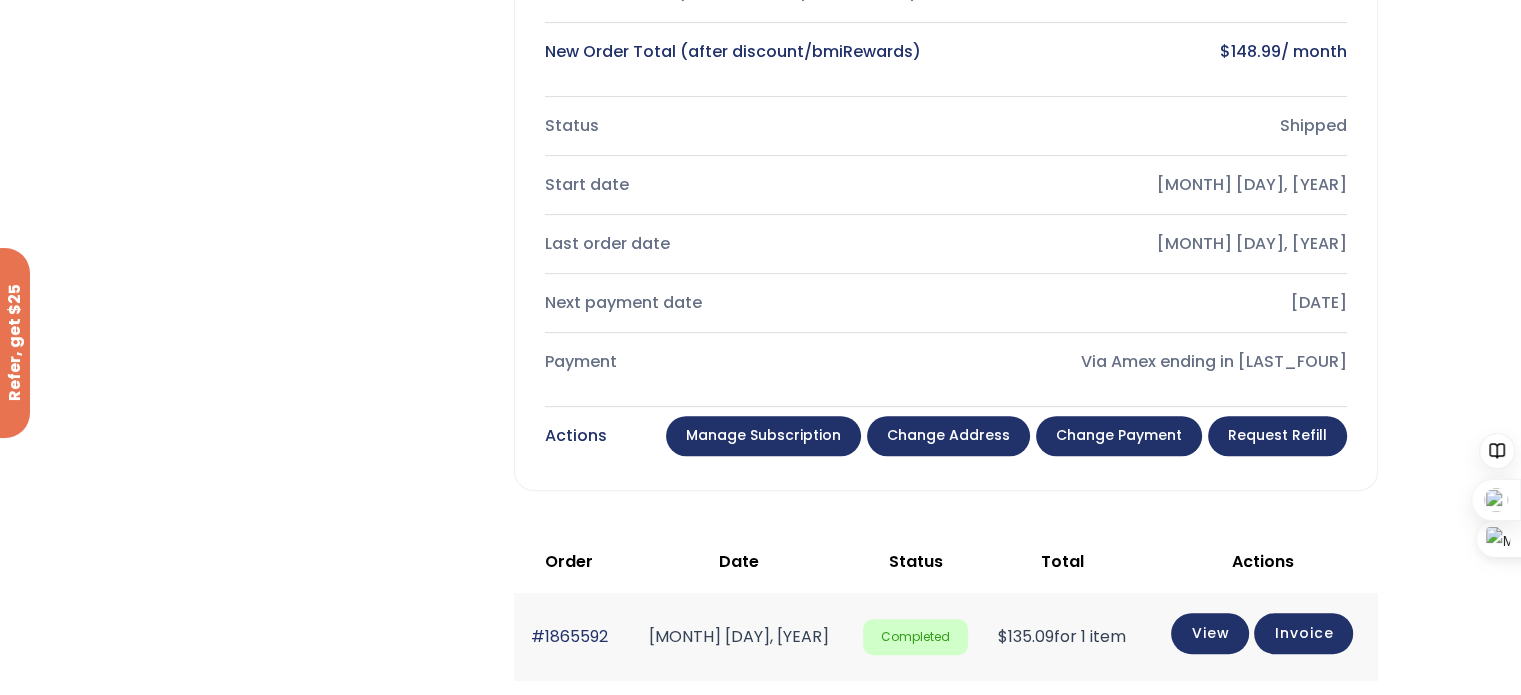 click on "Manage Subscription" at bounding box center (763, 436) 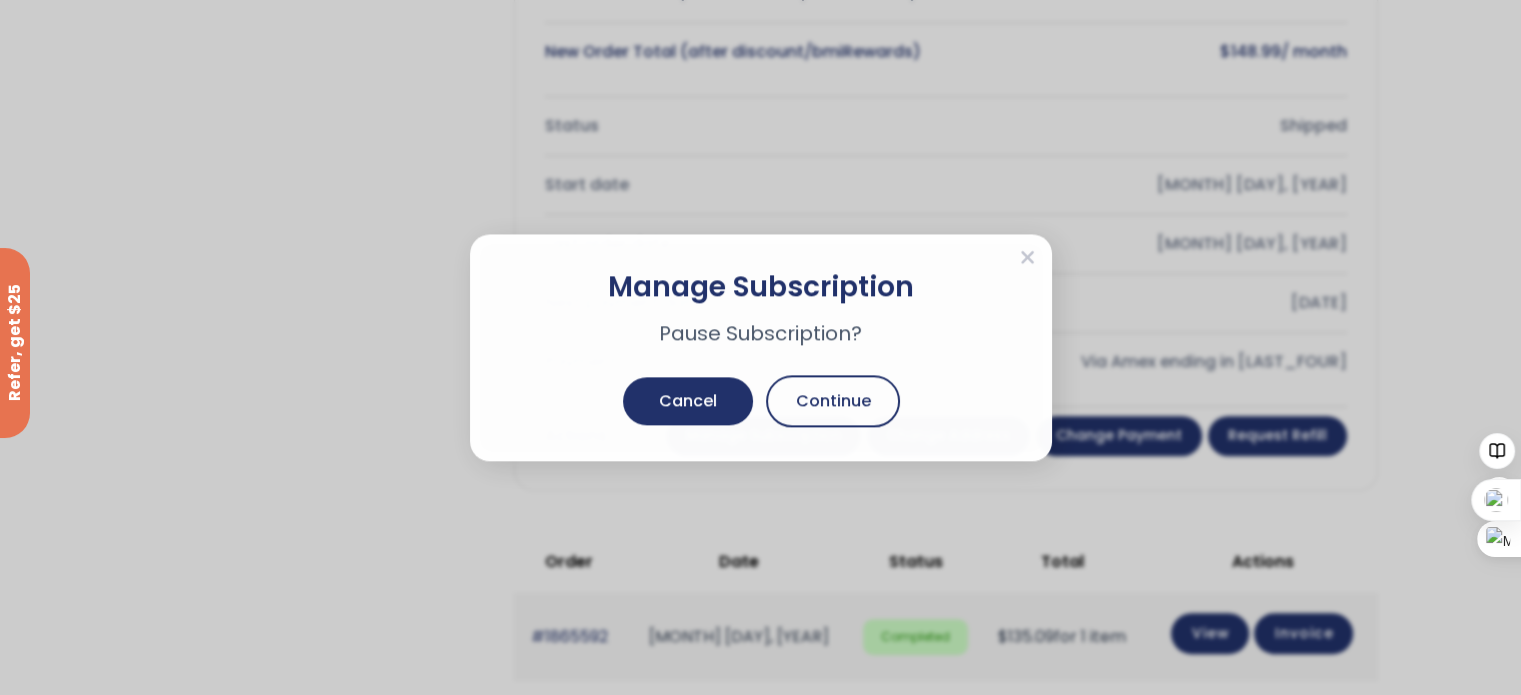 click on "Manage Subscription
Pause Subscription?
Cancel
Continue" at bounding box center [761, 347] 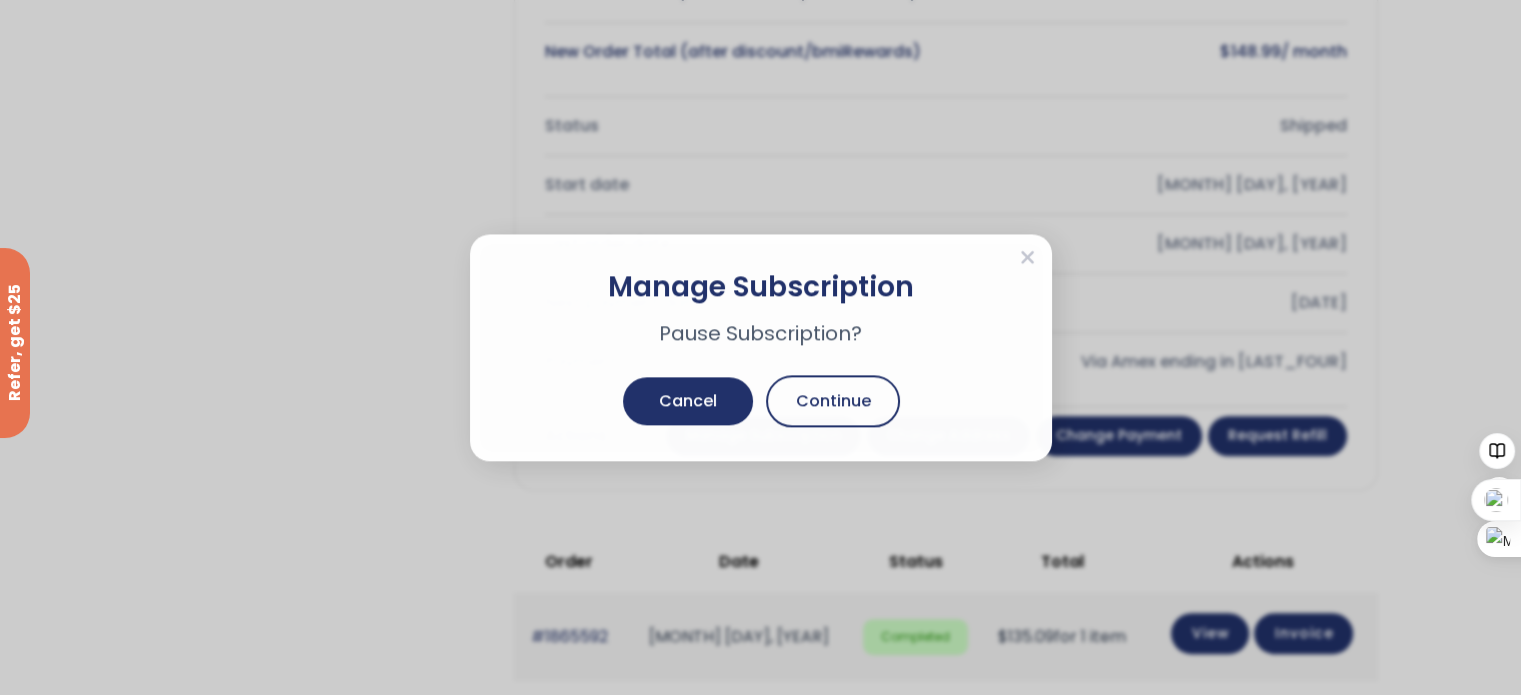 click 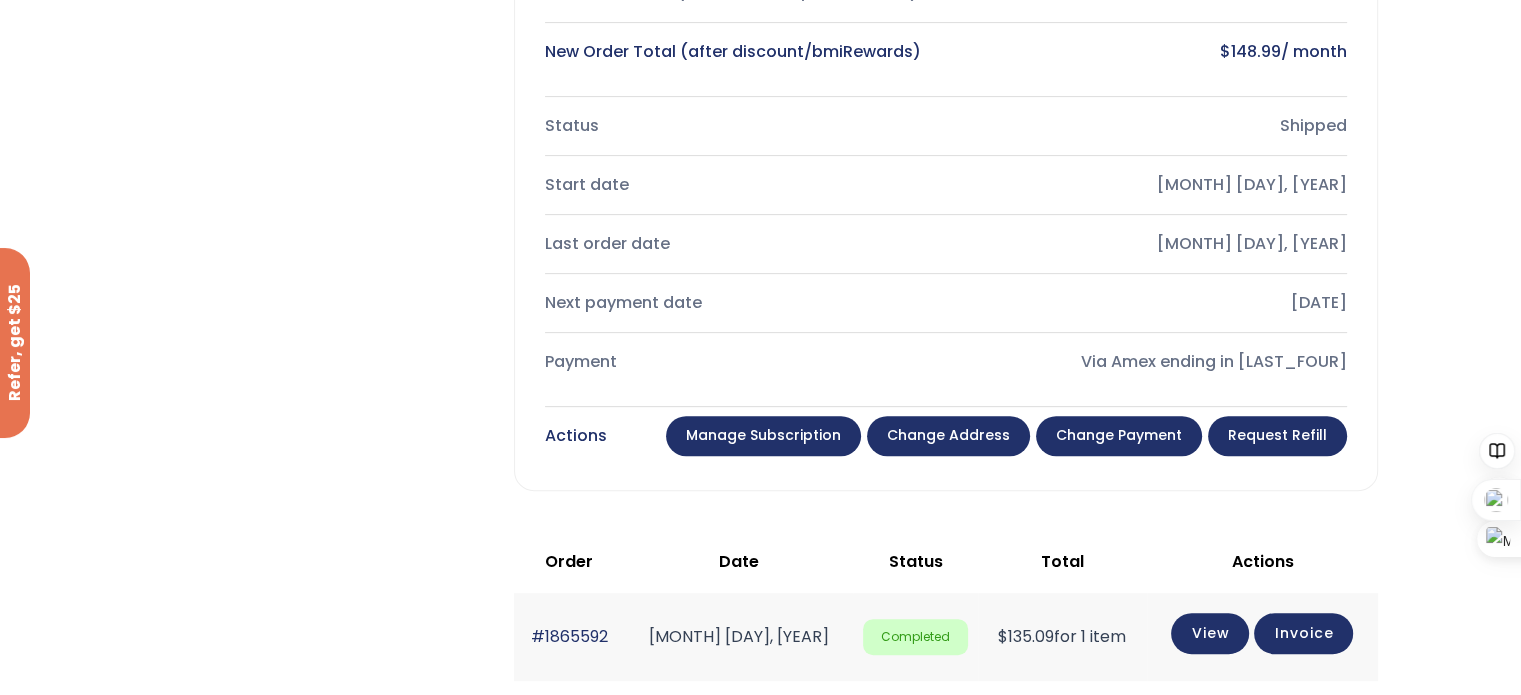 click on "Request Refill" at bounding box center (1277, 436) 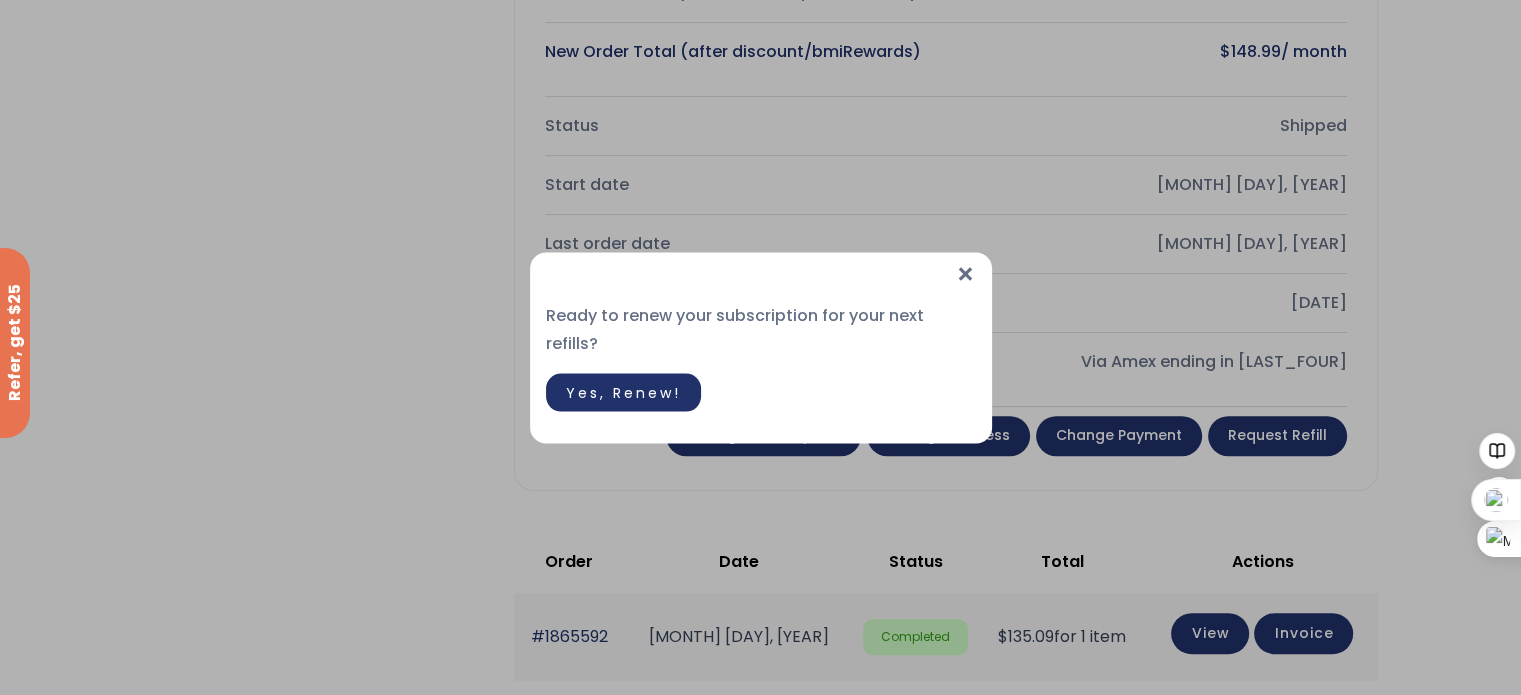 click on "×" at bounding box center [965, 273] 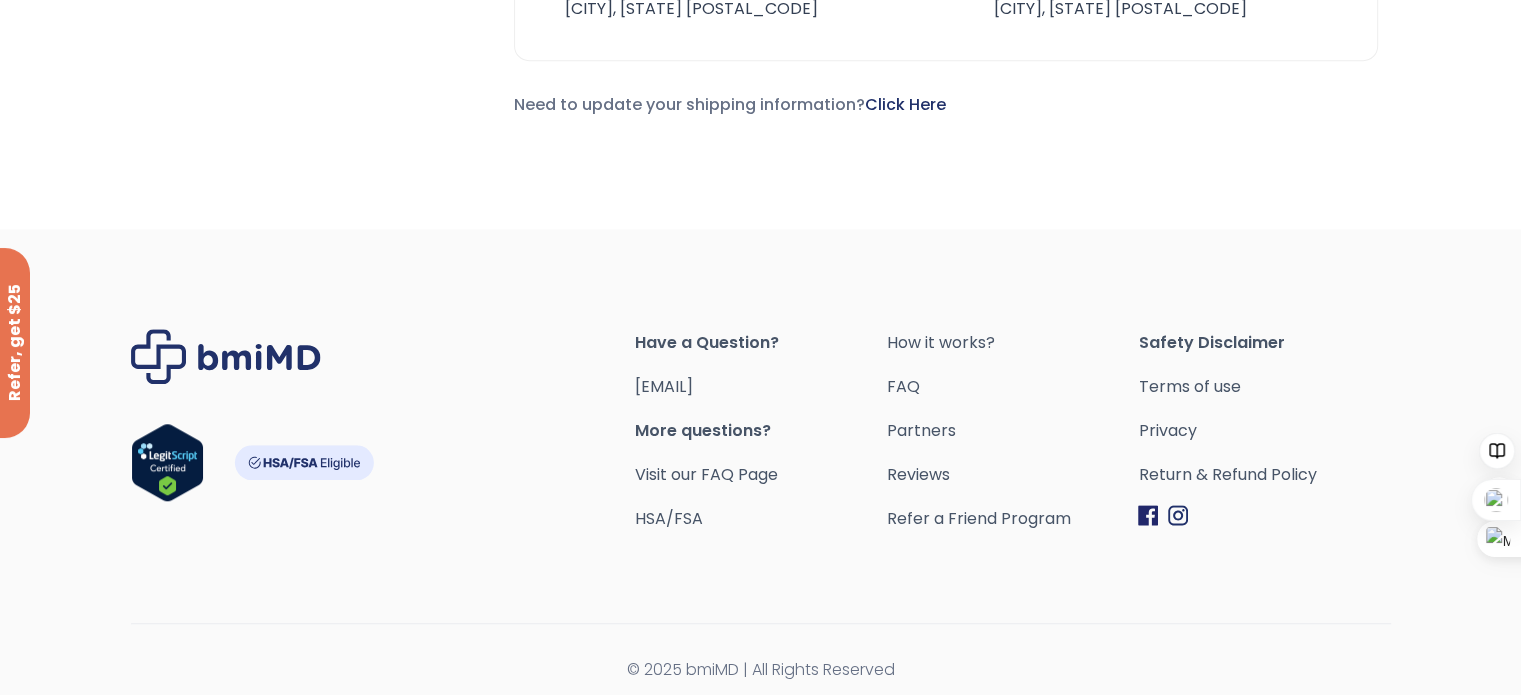 scroll, scrollTop: 1597, scrollLeft: 0, axis: vertical 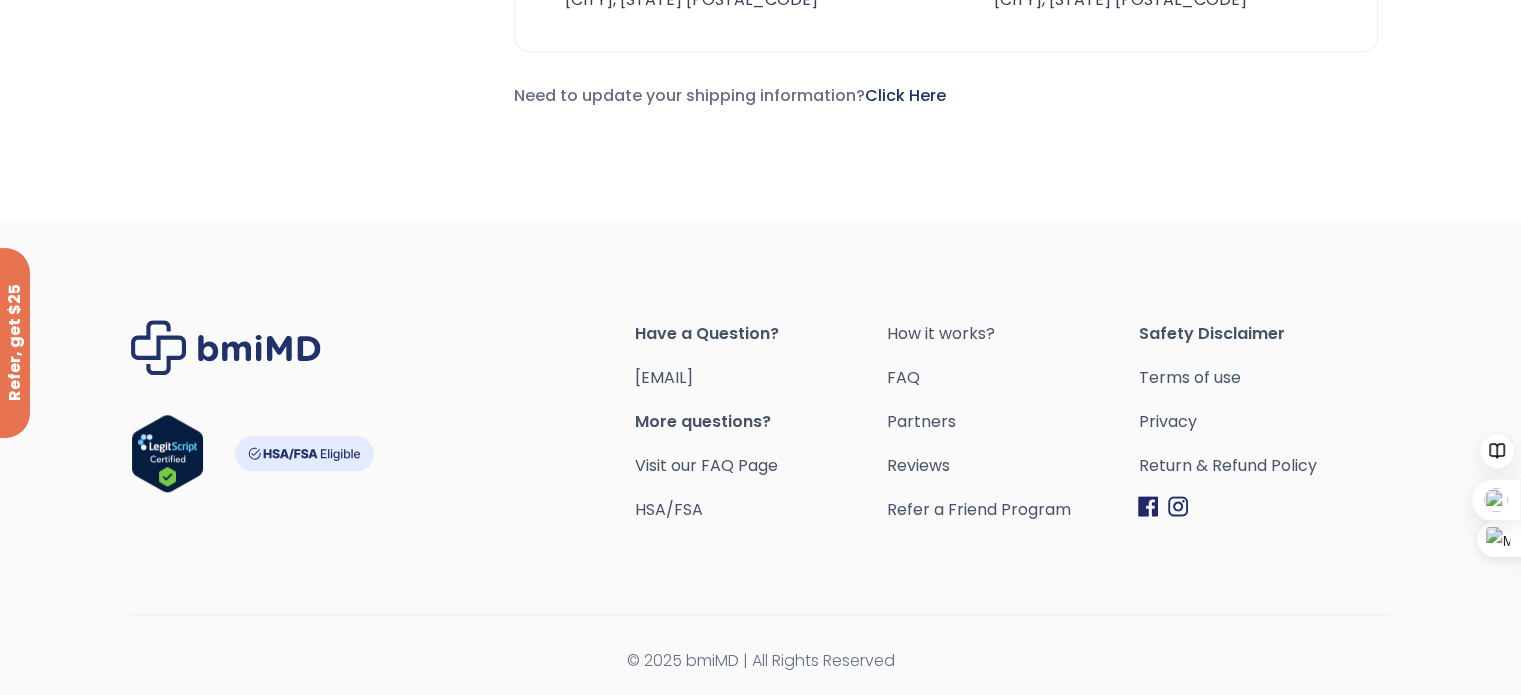 click at bounding box center [304, 453] 